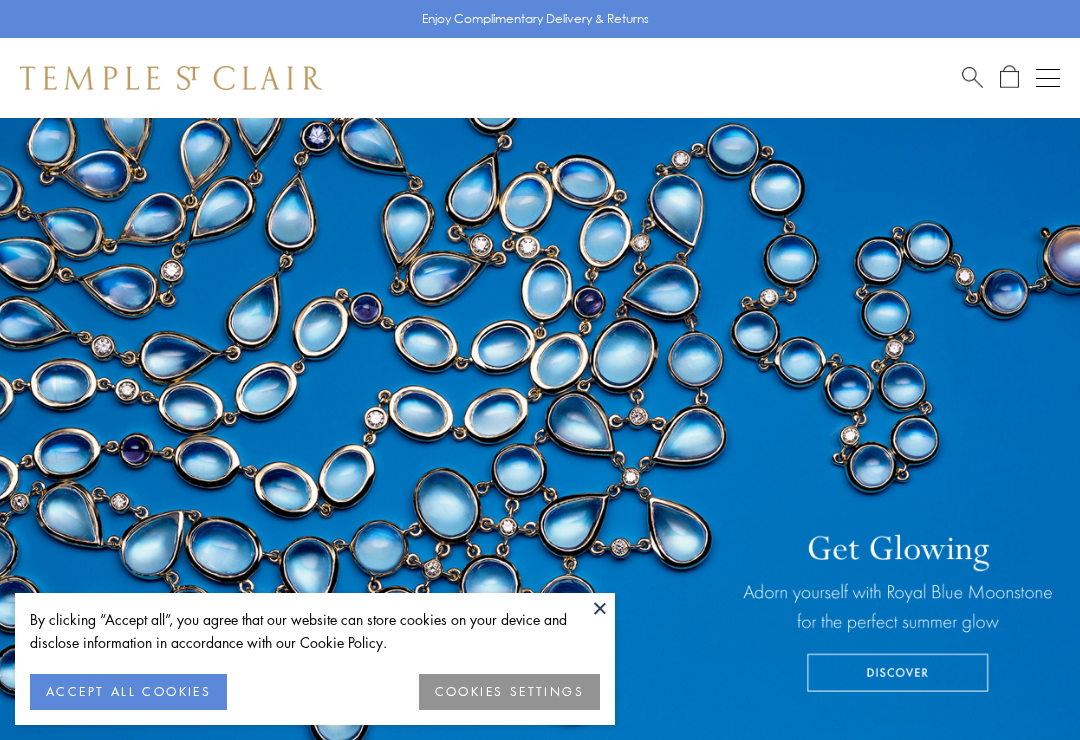 scroll, scrollTop: 0, scrollLeft: 0, axis: both 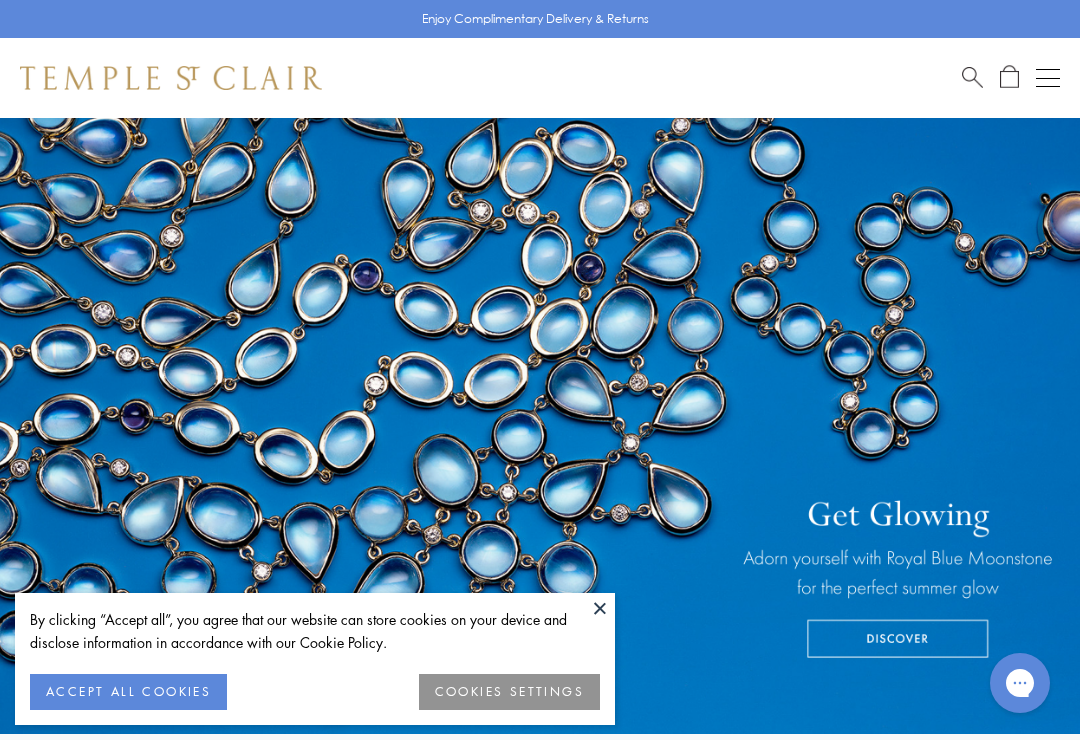click at bounding box center (600, 608) 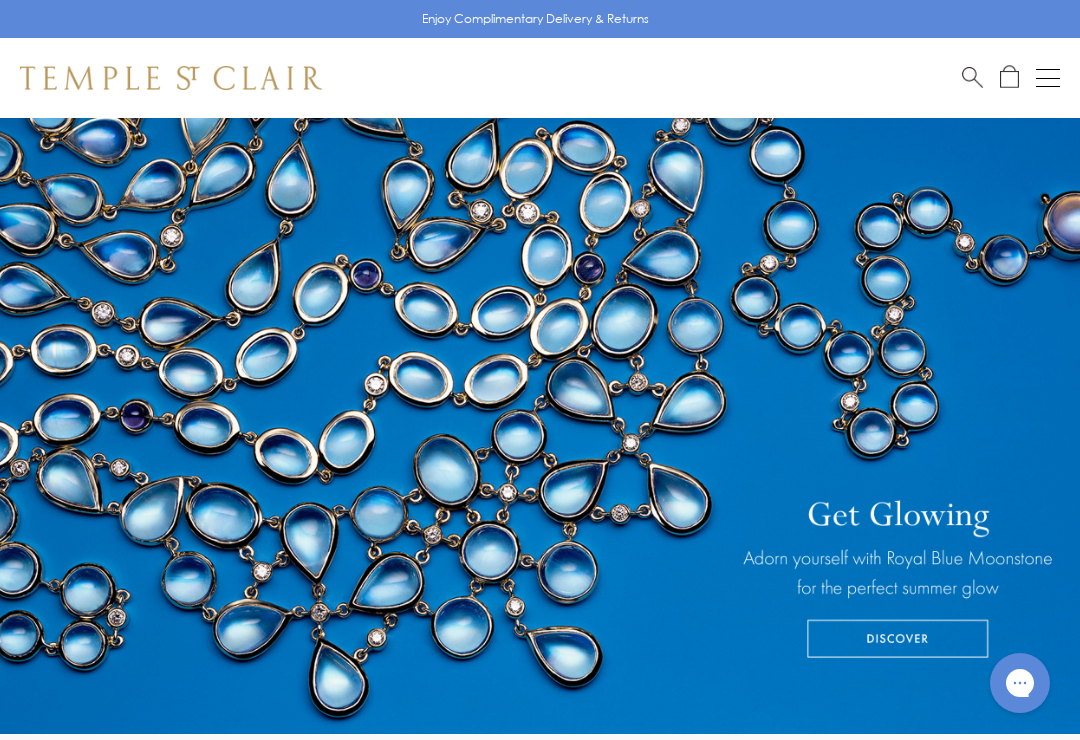 click at bounding box center [1048, 78] 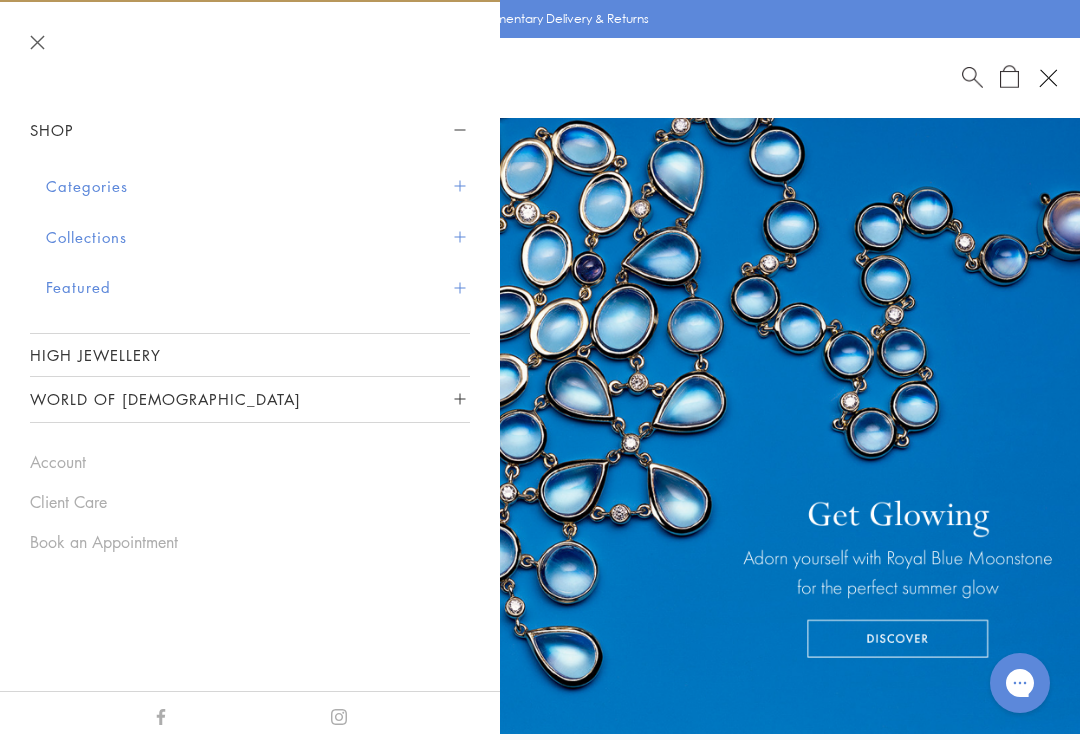 click on "Featured" at bounding box center [258, 287] 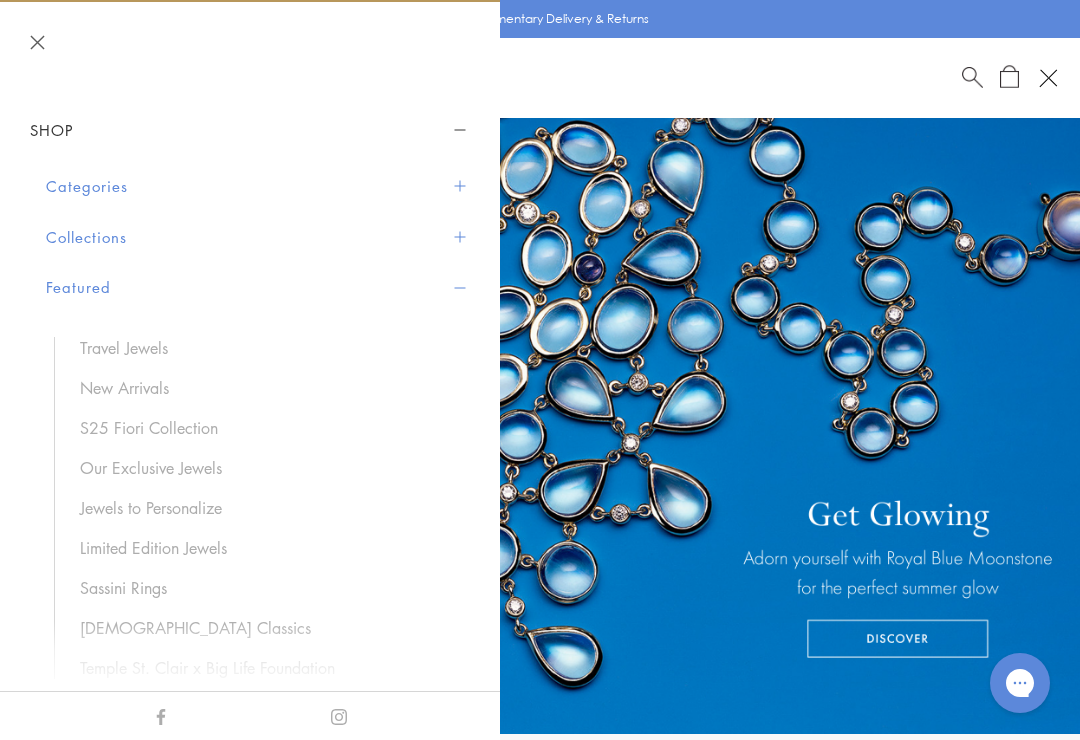 click on "New Arrivals" at bounding box center [265, 388] 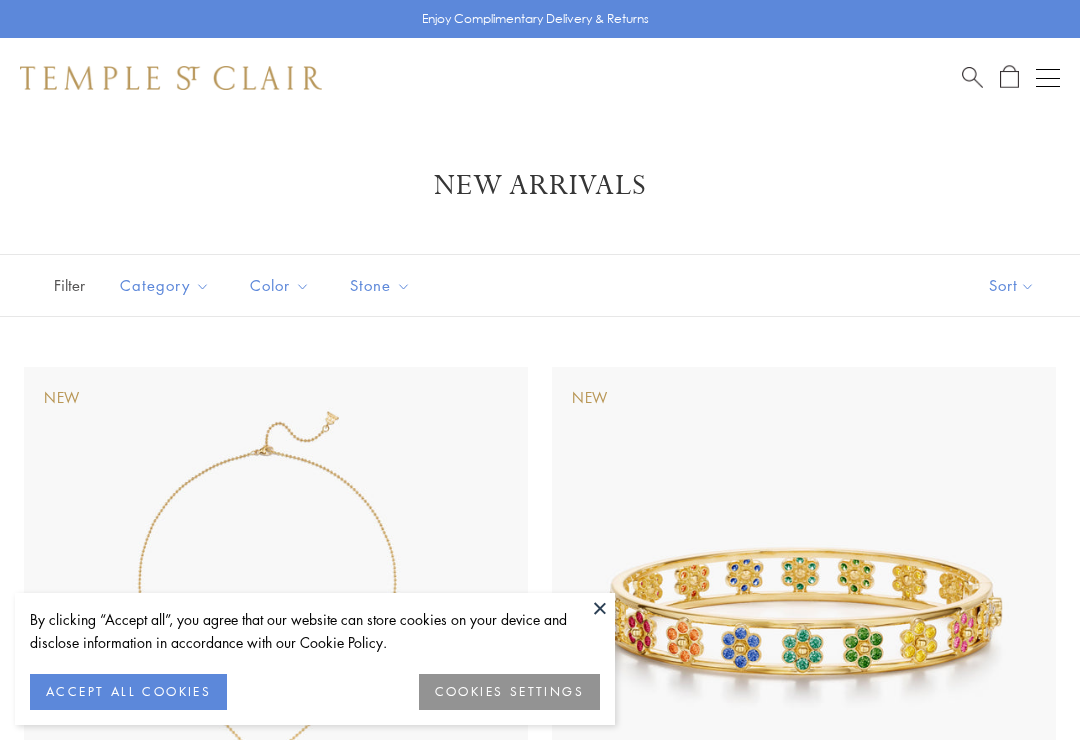 scroll, scrollTop: 0, scrollLeft: 0, axis: both 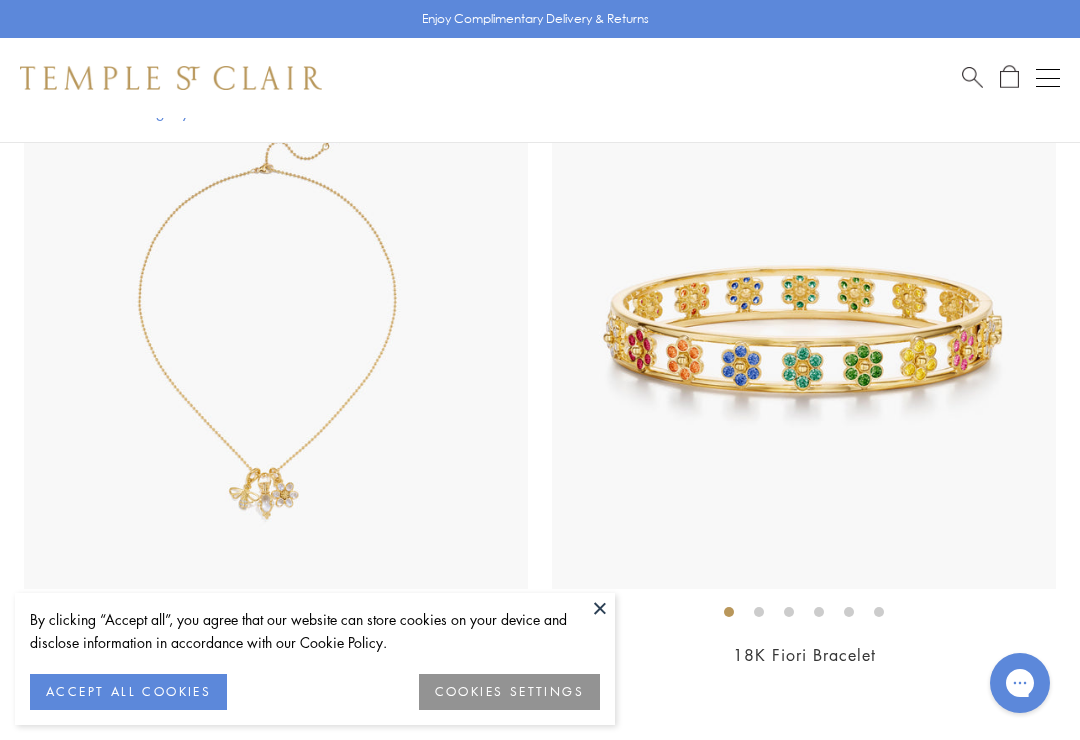 click on "ACCEPT ALL COOKIES" at bounding box center (128, 692) 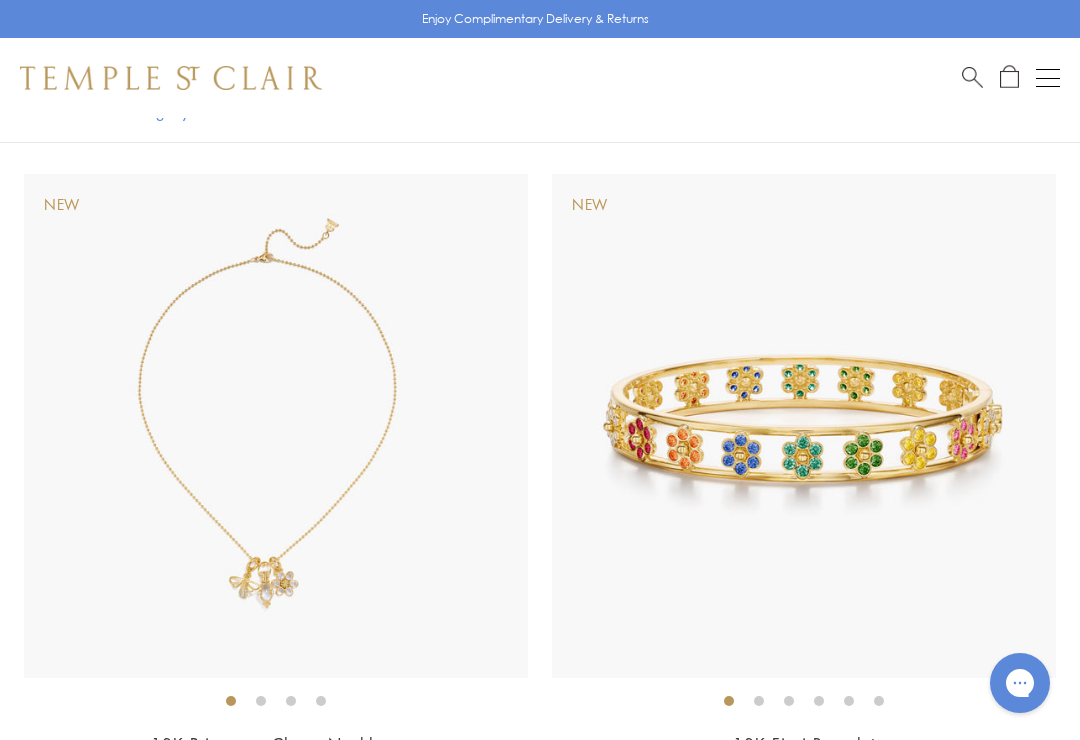 scroll, scrollTop: 0, scrollLeft: 0, axis: both 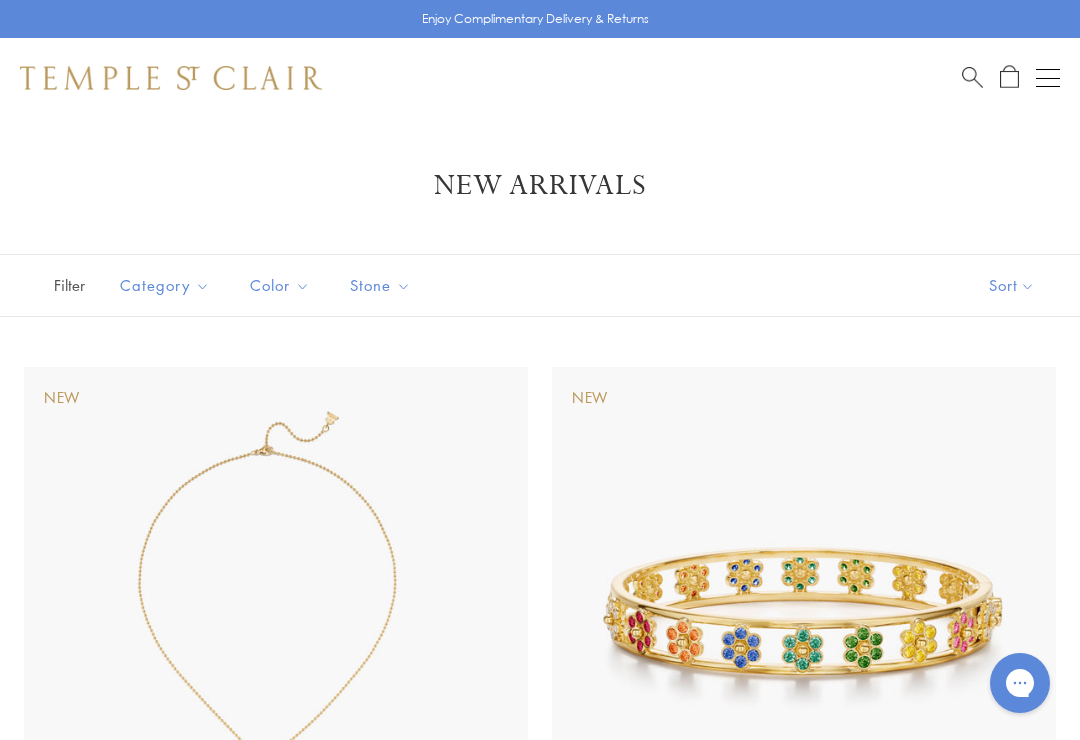 click at bounding box center (1048, 78) 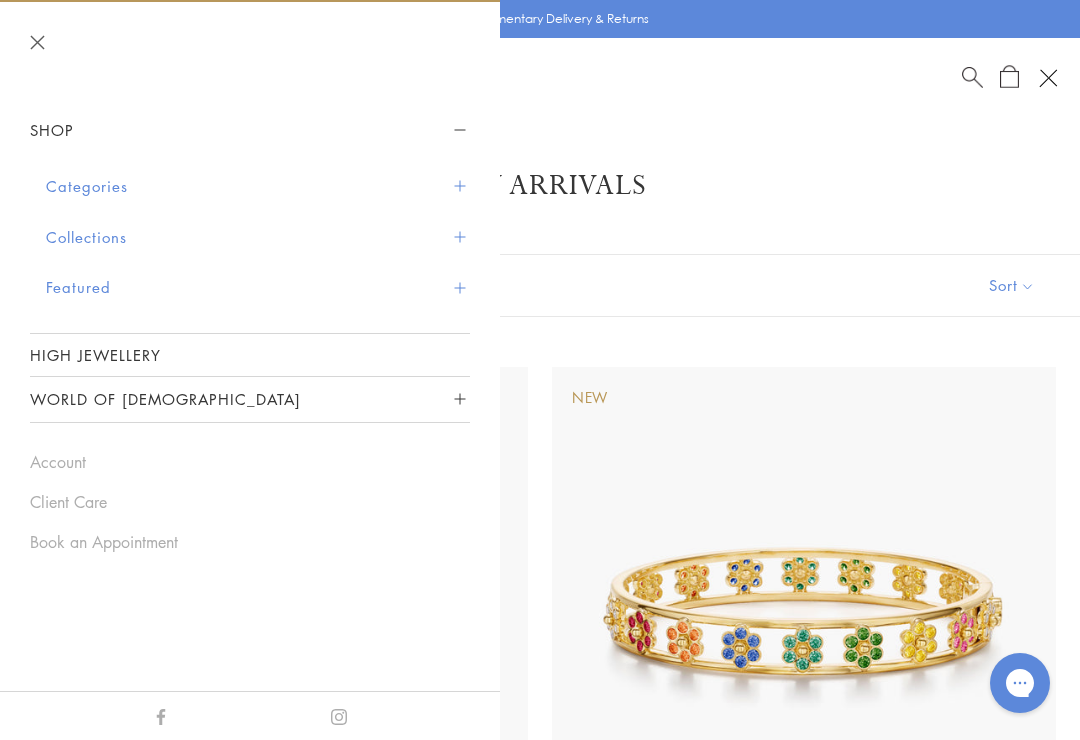 click on "Categories" at bounding box center (258, 186) 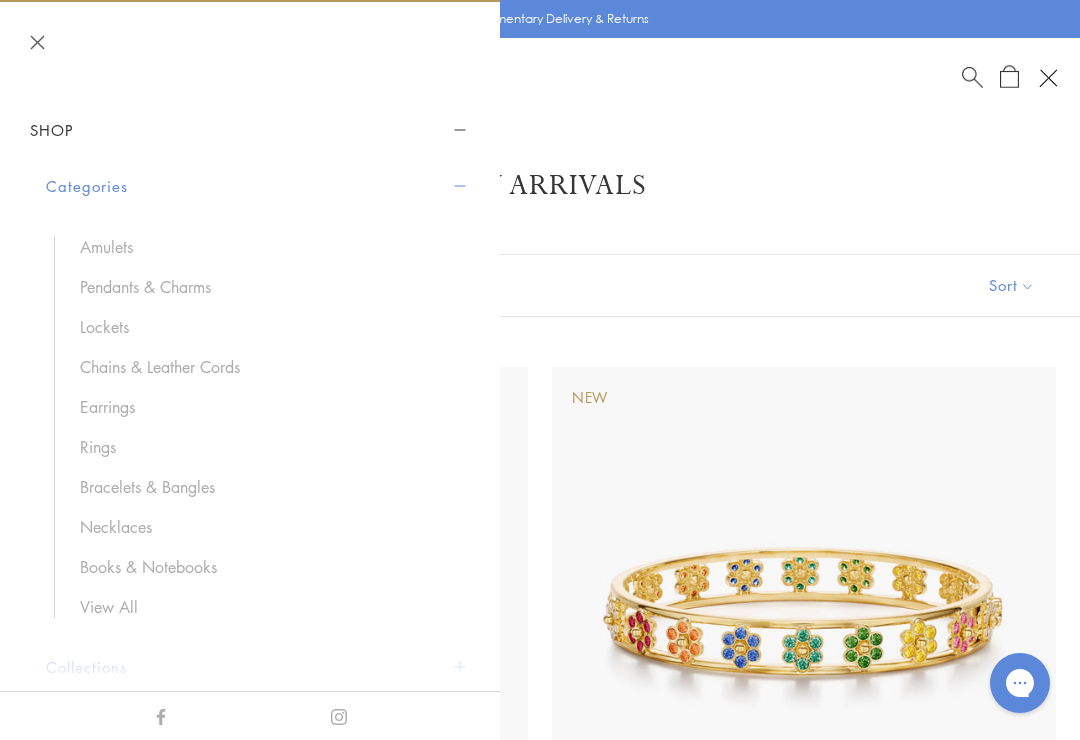 click on "Bracelets & Bangles" at bounding box center [265, 487] 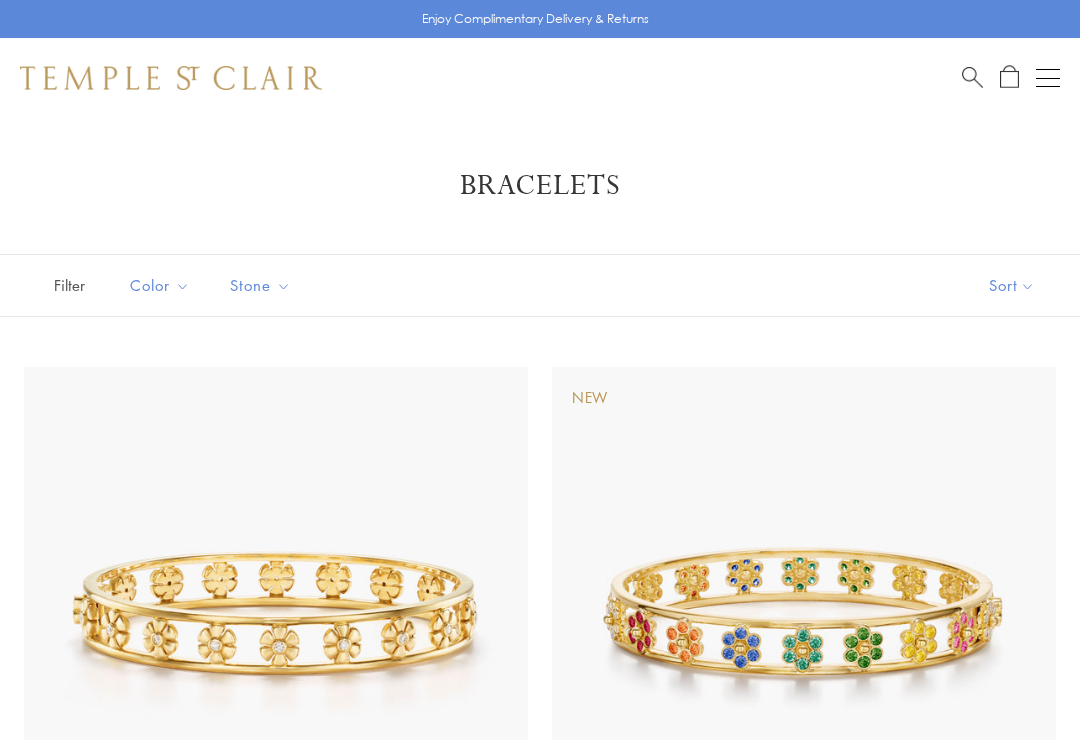 scroll, scrollTop: 0, scrollLeft: 0, axis: both 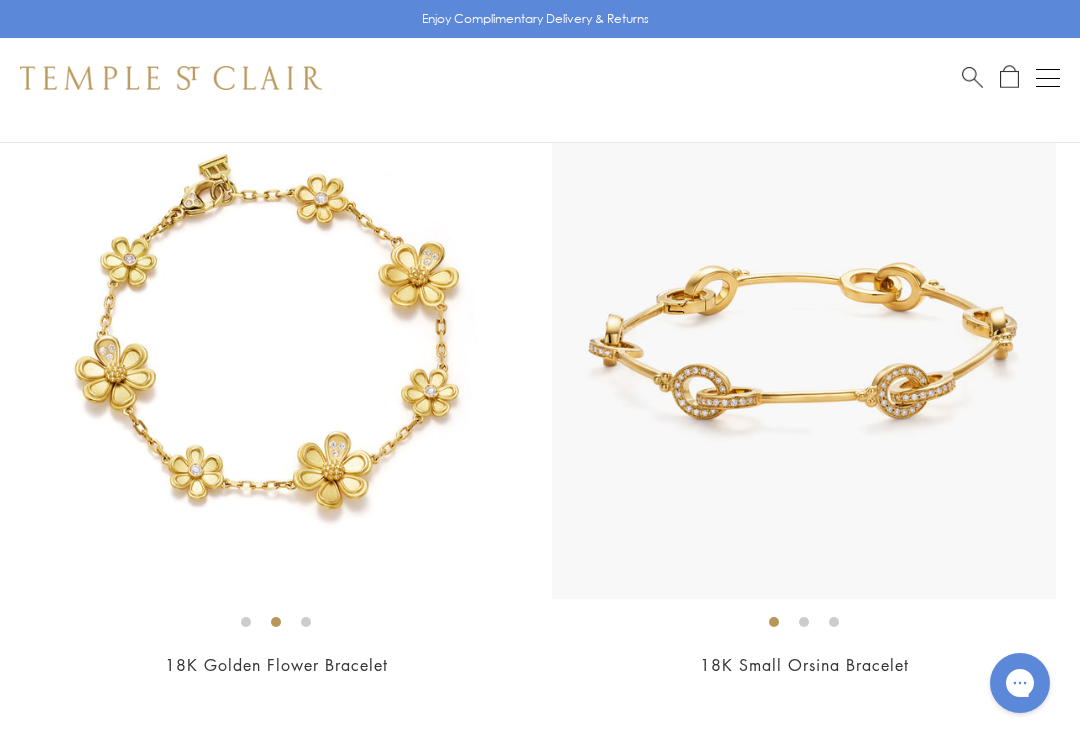 click at bounding box center [276, 347] 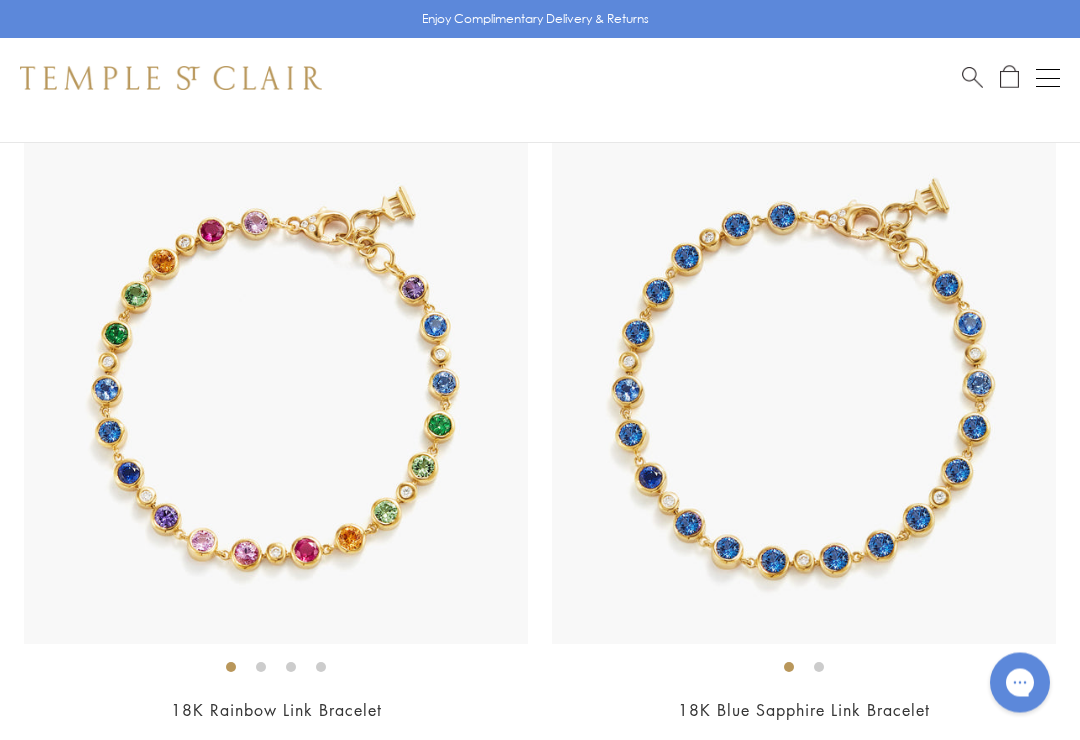 scroll, scrollTop: 8142, scrollLeft: 0, axis: vertical 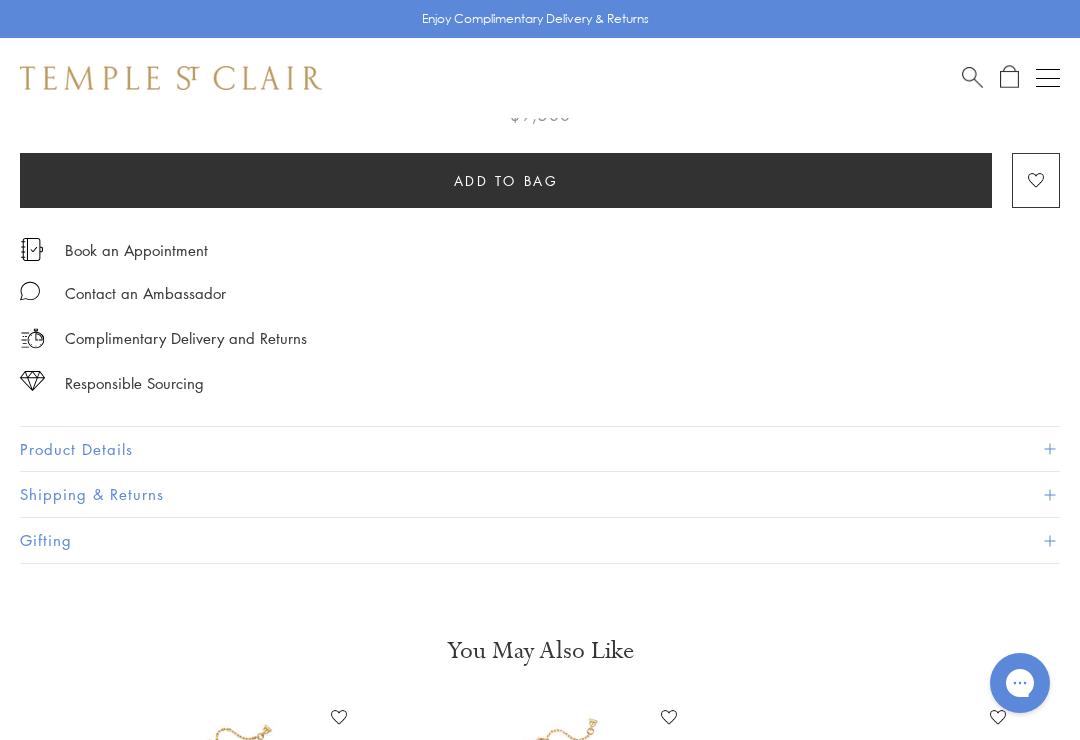 click on "Product Details" at bounding box center [540, 449] 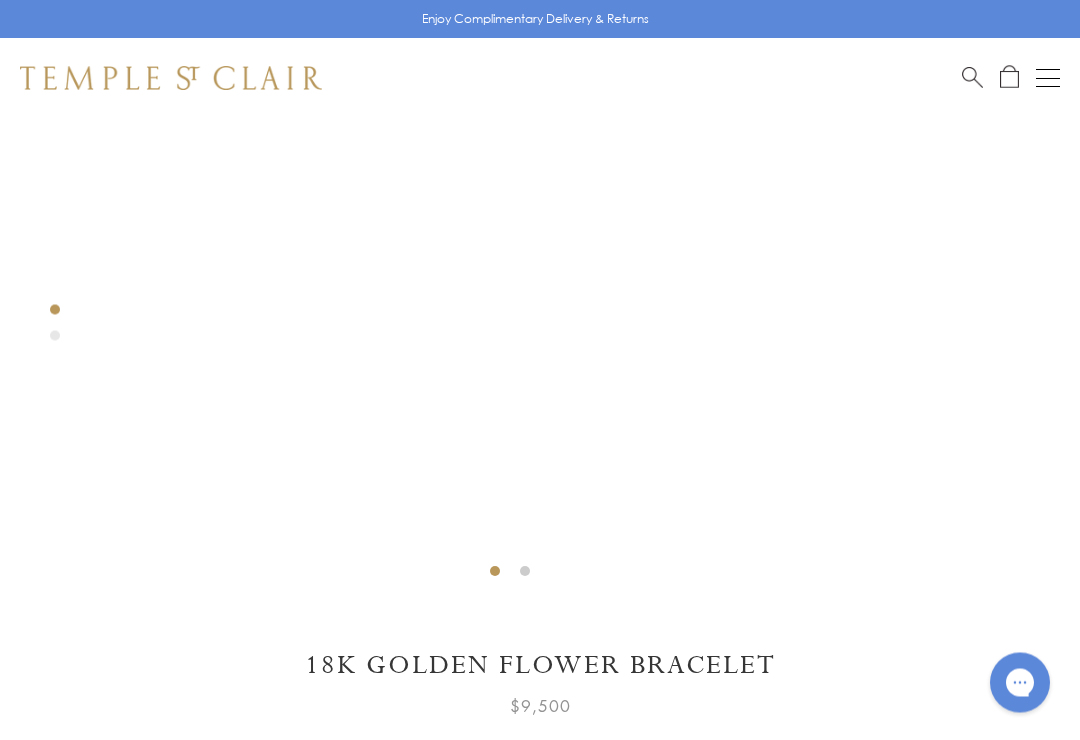 scroll, scrollTop: 536, scrollLeft: 0, axis: vertical 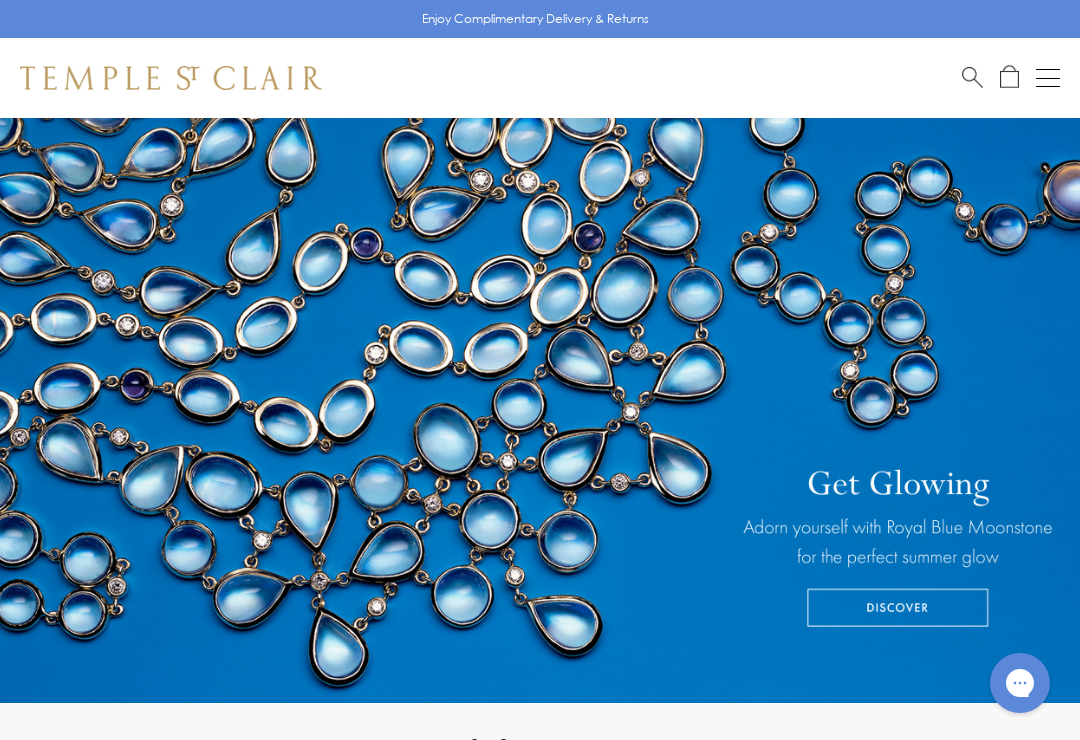 click at bounding box center (540, 378) 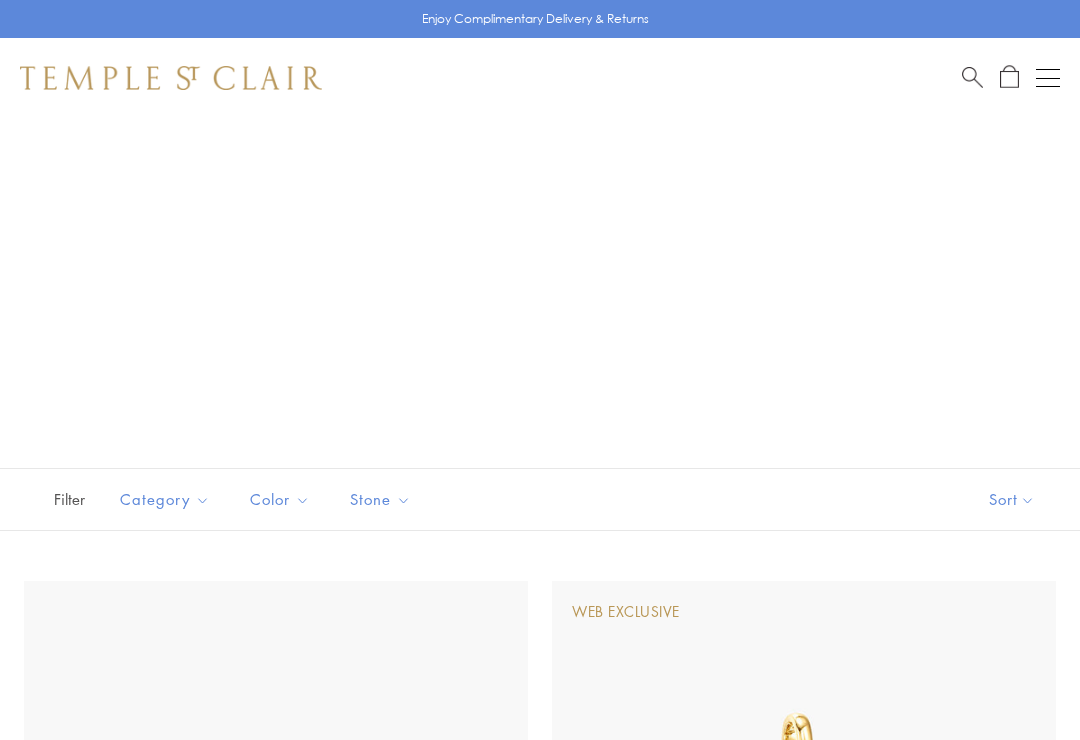 click at bounding box center [1048, 69] 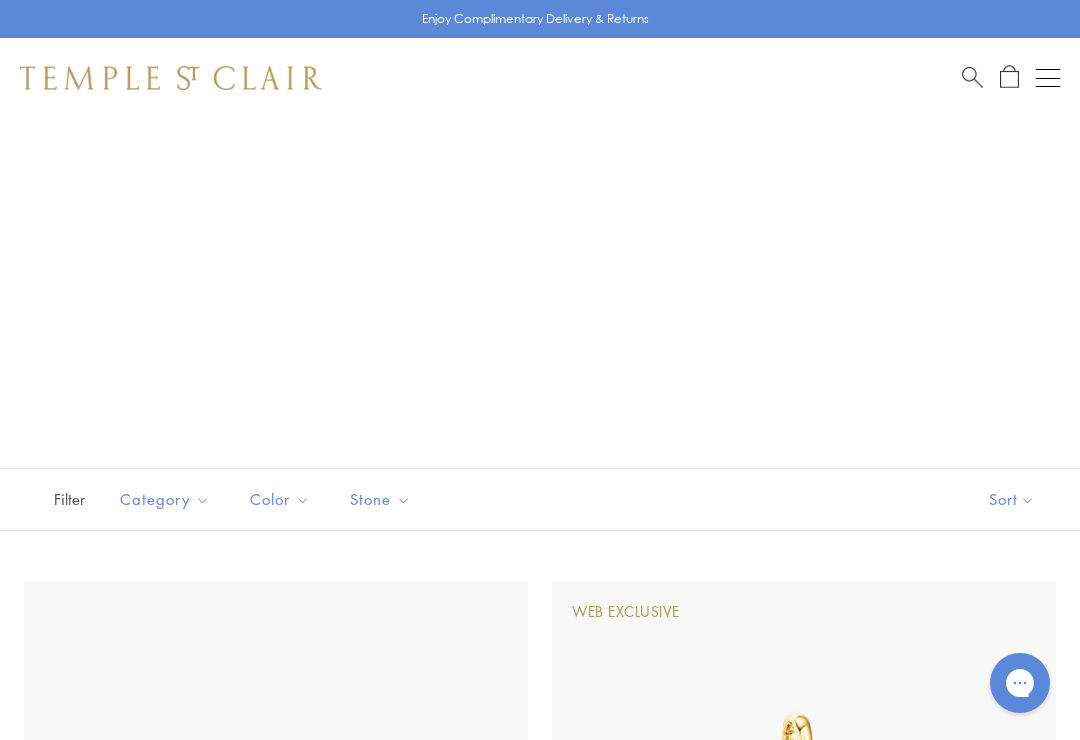 scroll, scrollTop: 0, scrollLeft: 0, axis: both 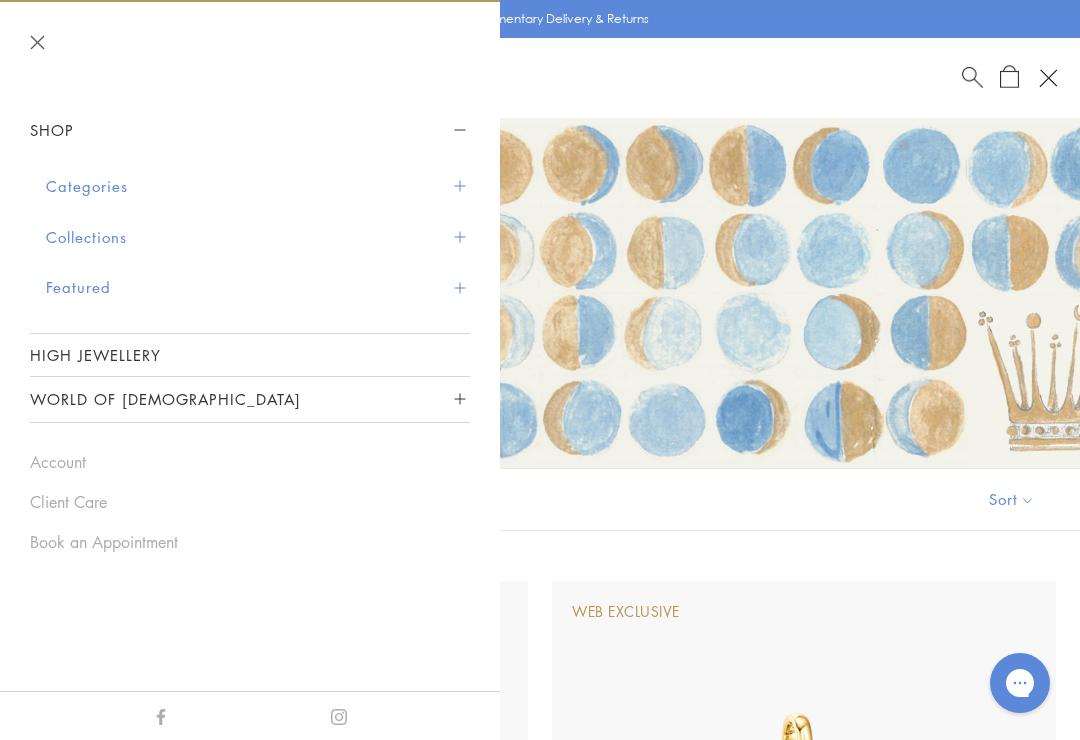 click on "Categories" at bounding box center [258, 186] 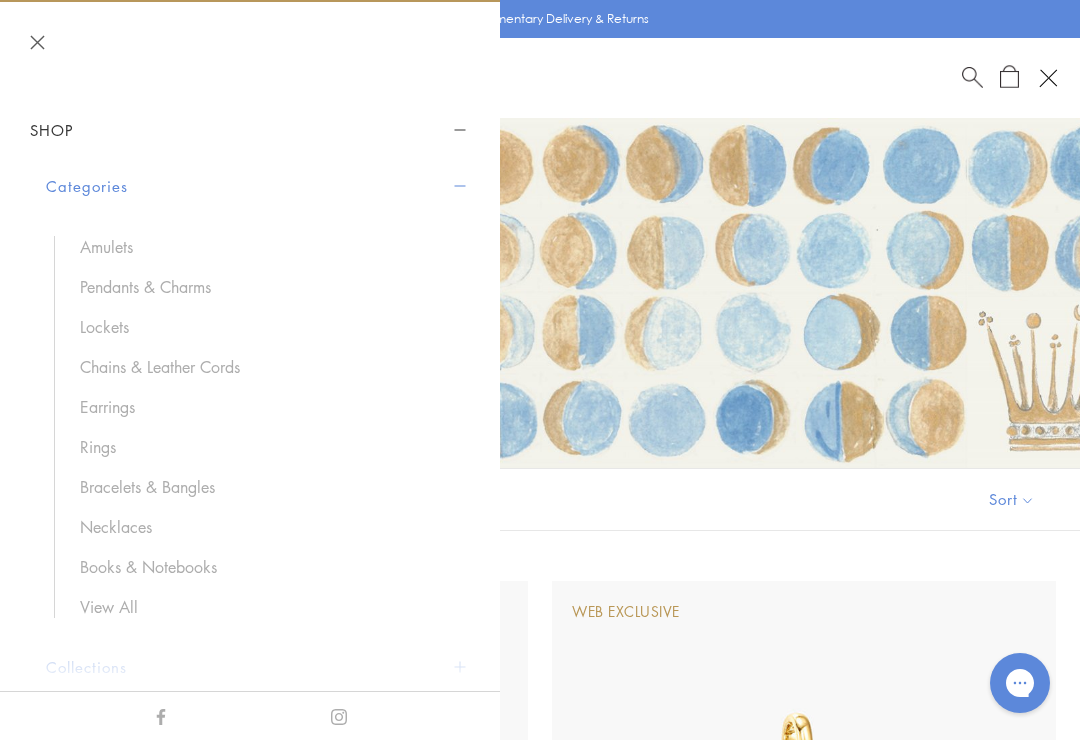 click on "Bracelets & Bangles" at bounding box center (265, 487) 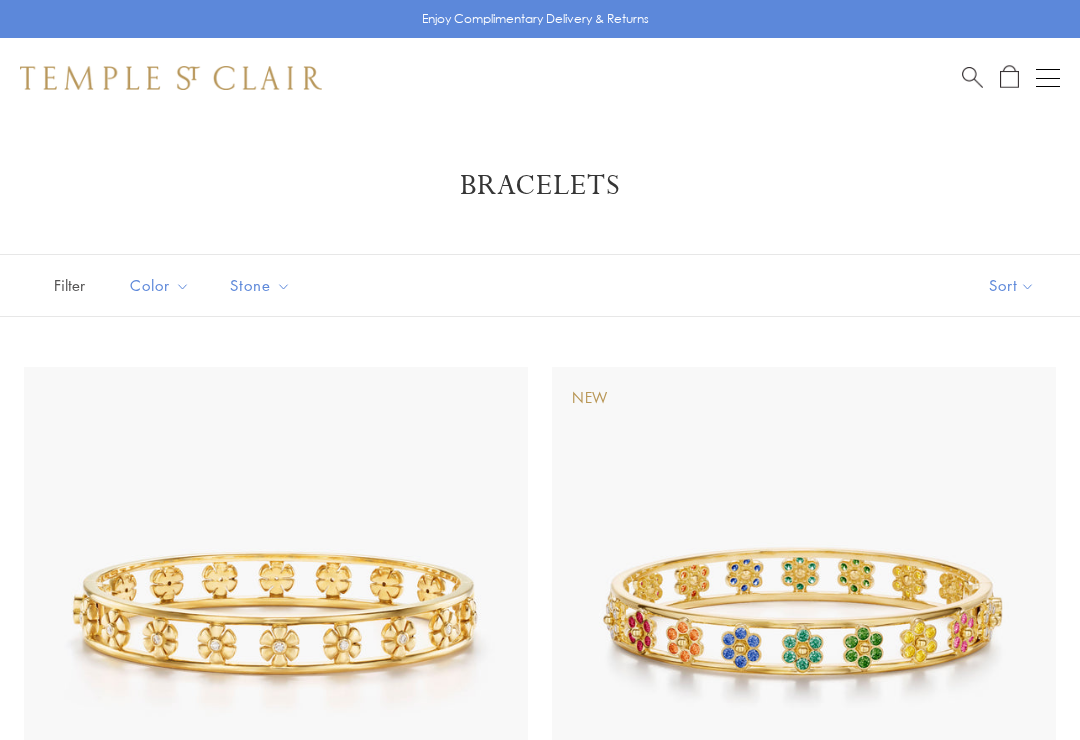scroll, scrollTop: 0, scrollLeft: 0, axis: both 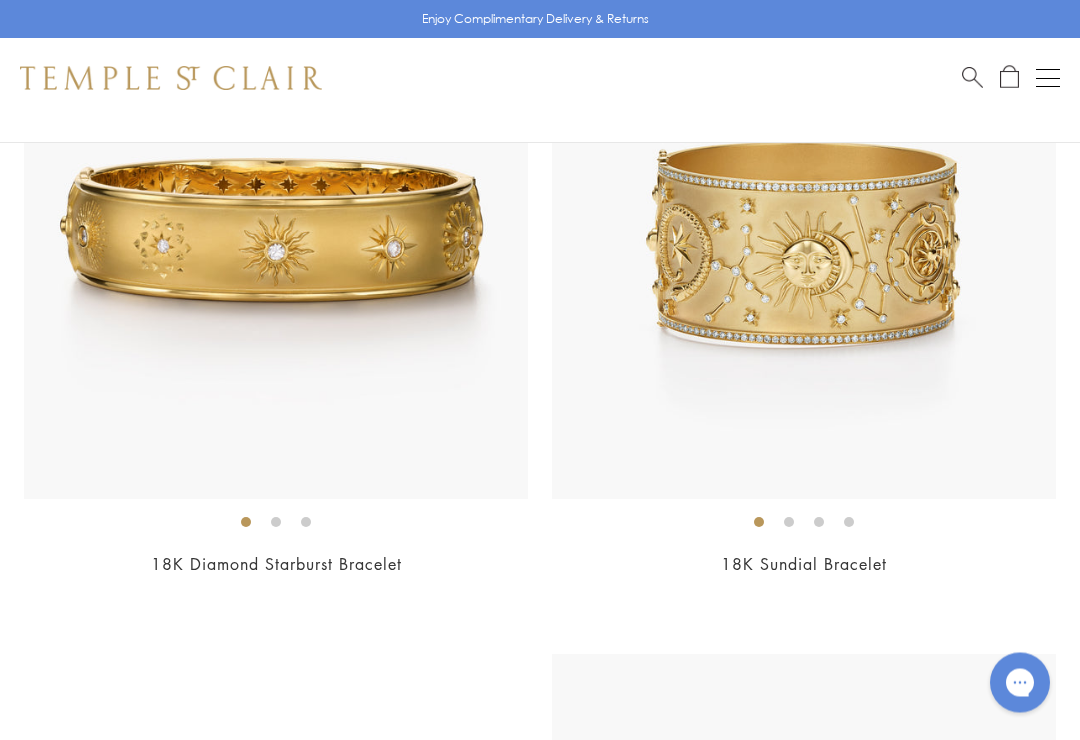 click on "Shop Shop
Categories Amulets   Pendants & Charms   Lockets   Chains & Leather Cords   Earrings   Rings   Bracelets & Bangles   Necklaces   Books & Notebooks   View All   Collections Rock Crystal Amulet   Angels   Color Theory   Celestial   Tree of Life   Royal Blue Moonstone   Zodiac   Featured Travel Jewels   New Arrivals   S25 Fiori Collection   Our Exclusive Jewels   Jewels to Personalize   Limited Edition Jewels   Sassini Rings   Temple Classics   Temple St. Clair x Big Life Foundation    Curated for you
Temple Convertible Charm Bracelet Shop Now" at bounding box center (540, 78) 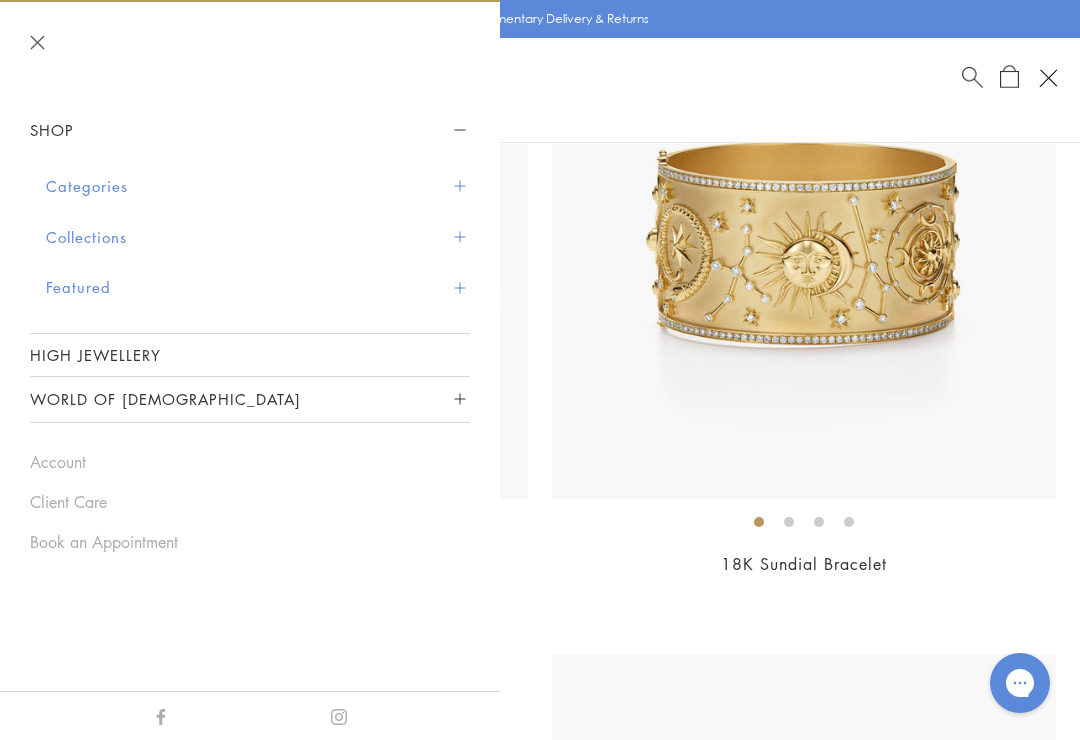 click on "High Jewellery" at bounding box center (250, 355) 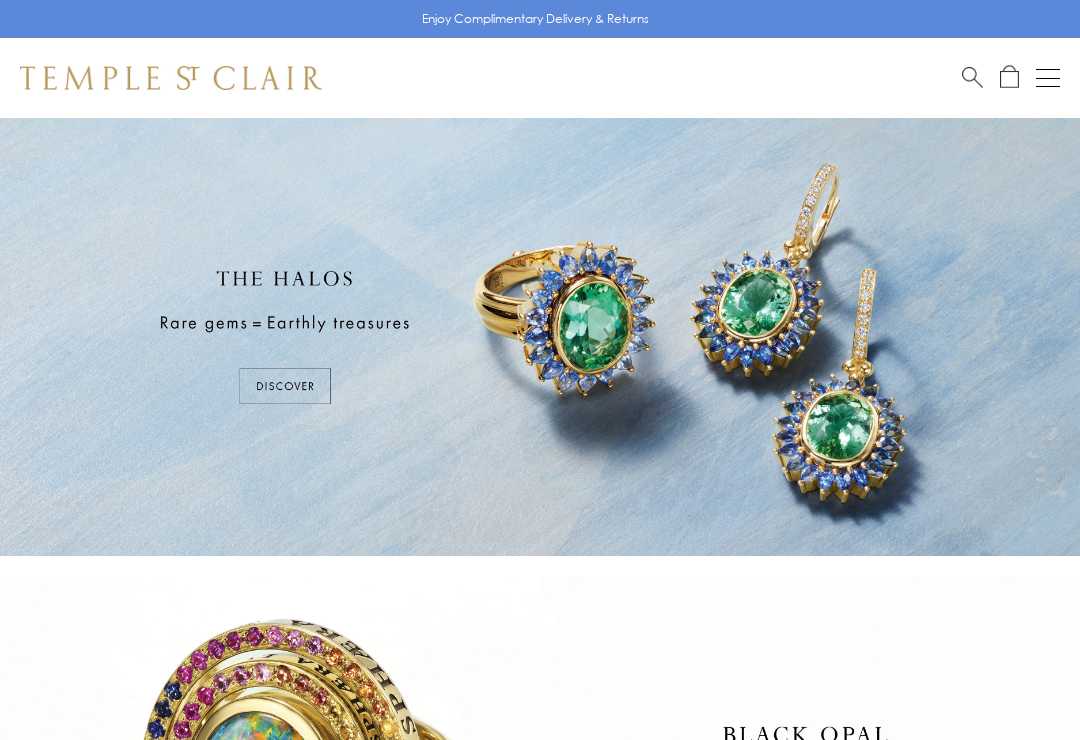 scroll, scrollTop: 0, scrollLeft: 0, axis: both 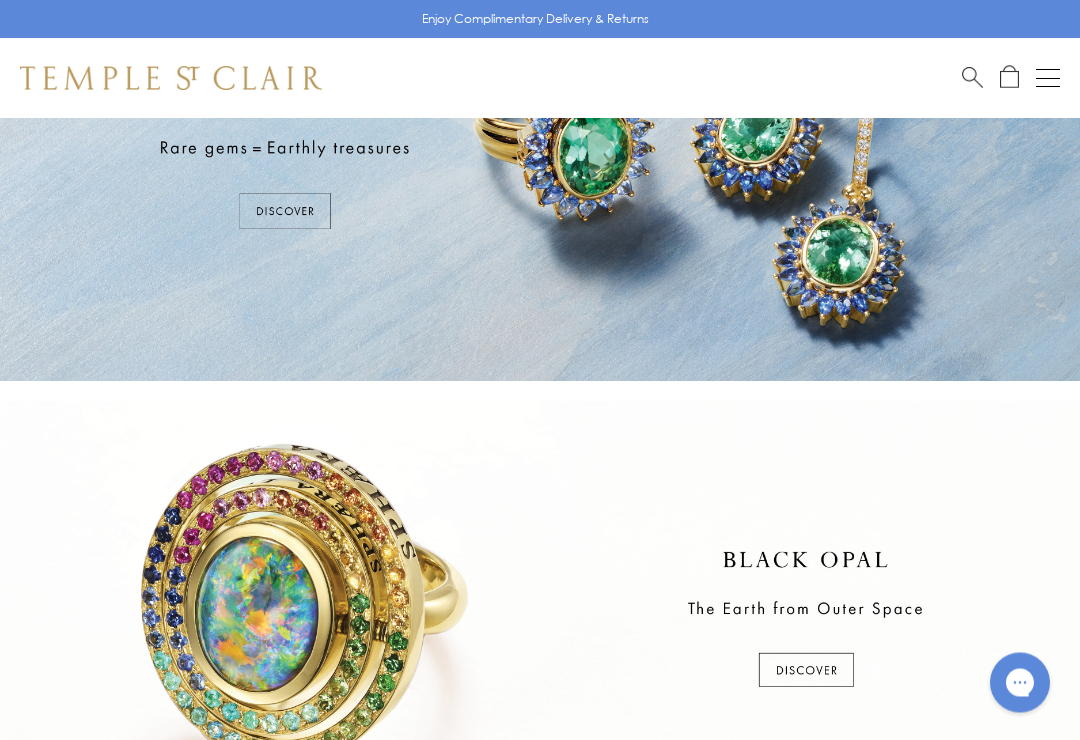click at bounding box center (1048, 78) 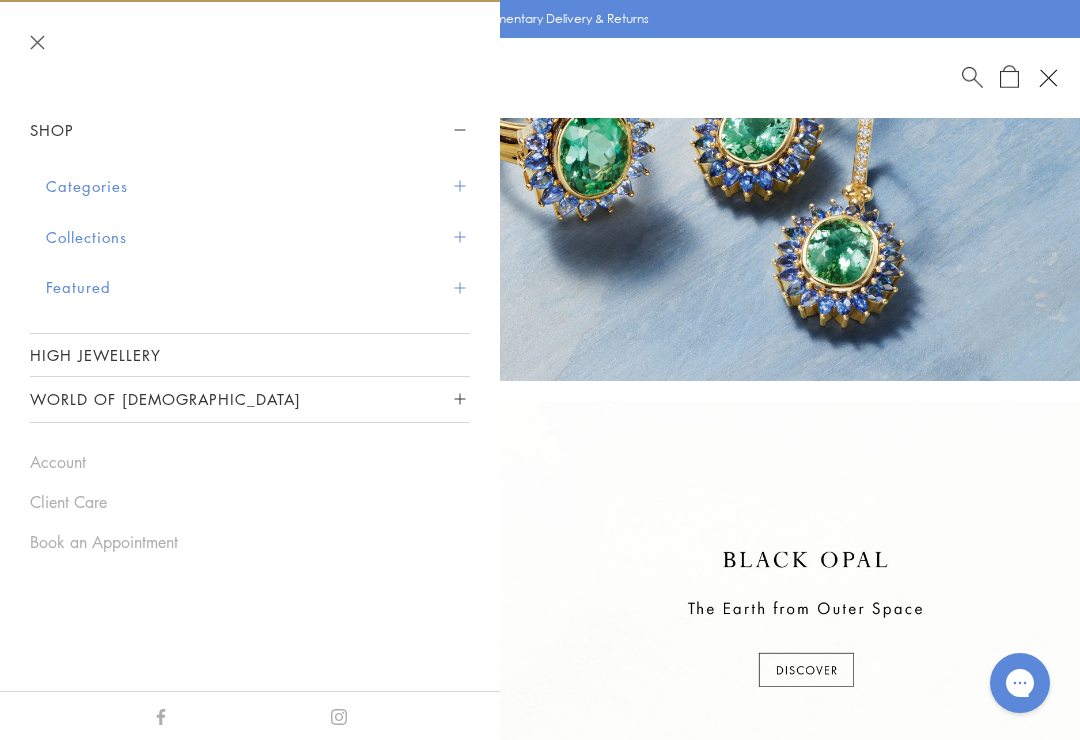 click on "Categories" at bounding box center (258, 186) 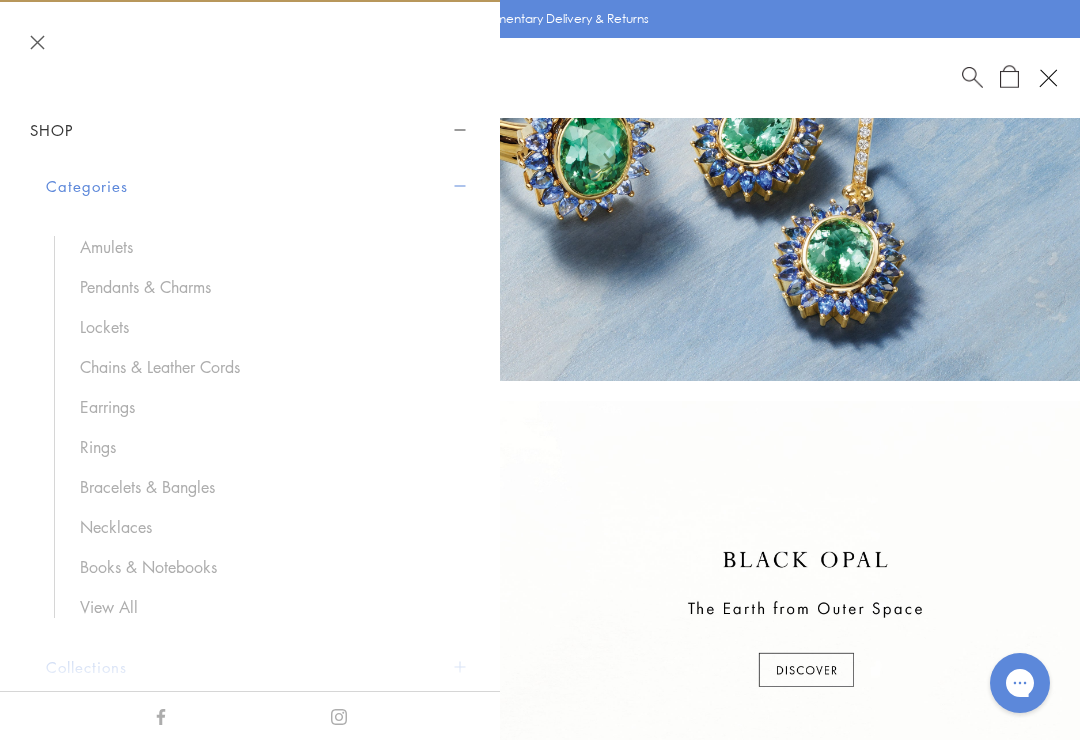 click on "Rings" at bounding box center (265, 447) 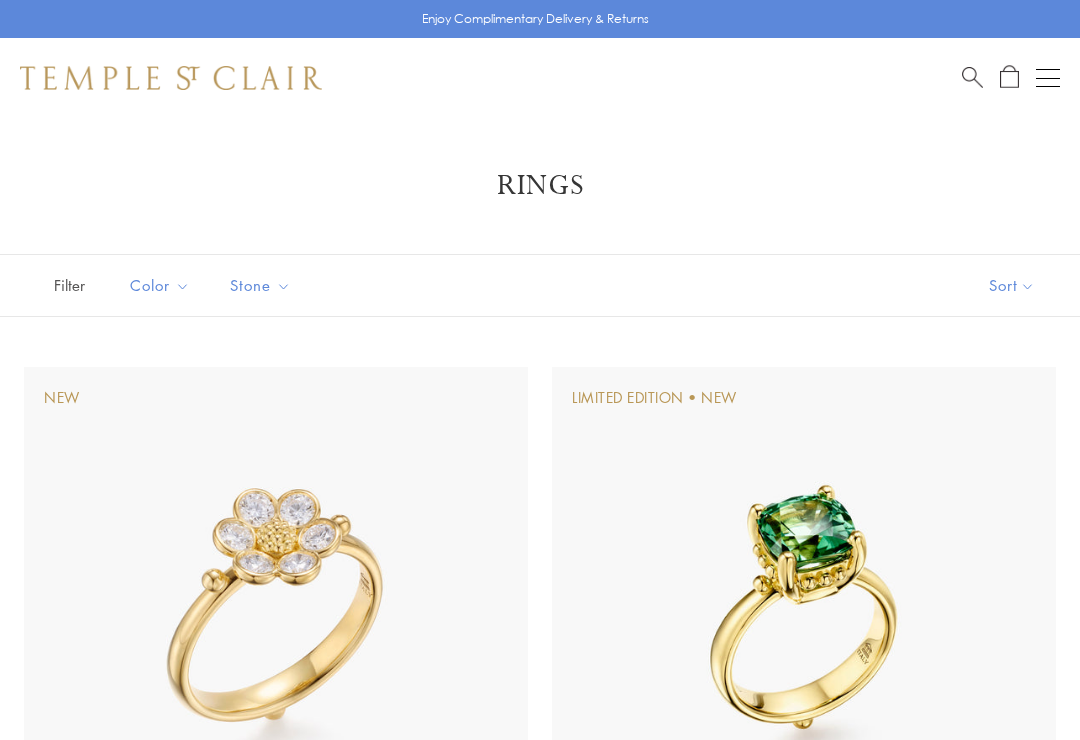 scroll, scrollTop: 0, scrollLeft: 0, axis: both 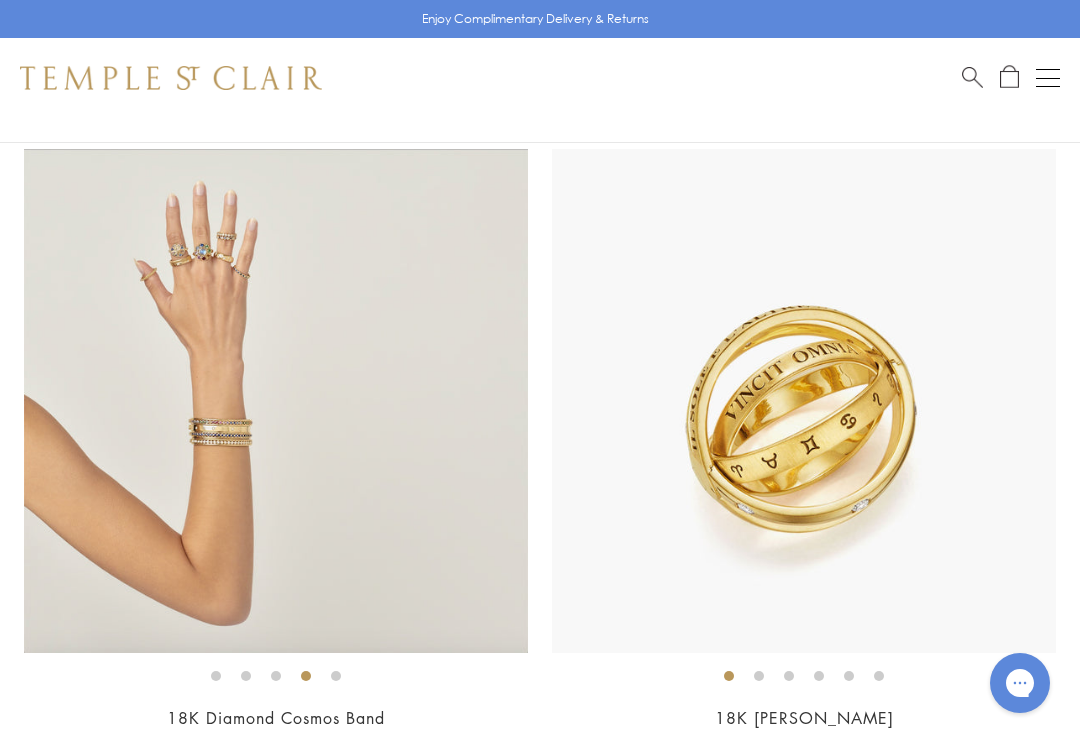 click at bounding box center [276, 401] 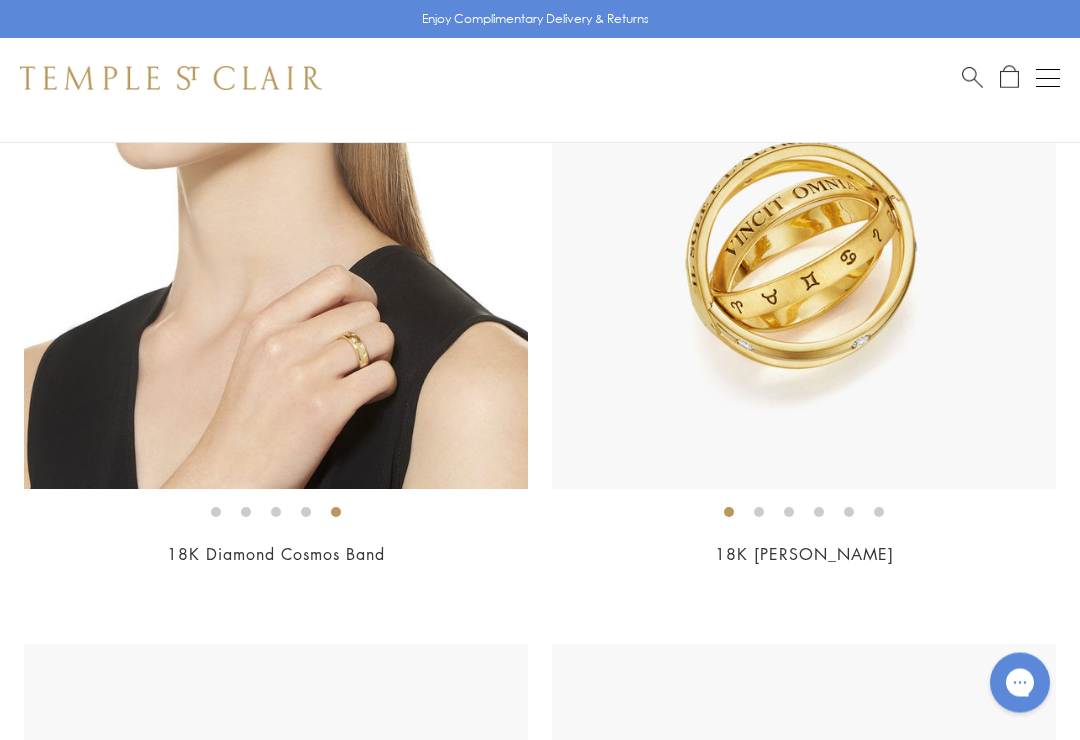 scroll, scrollTop: 11573, scrollLeft: 0, axis: vertical 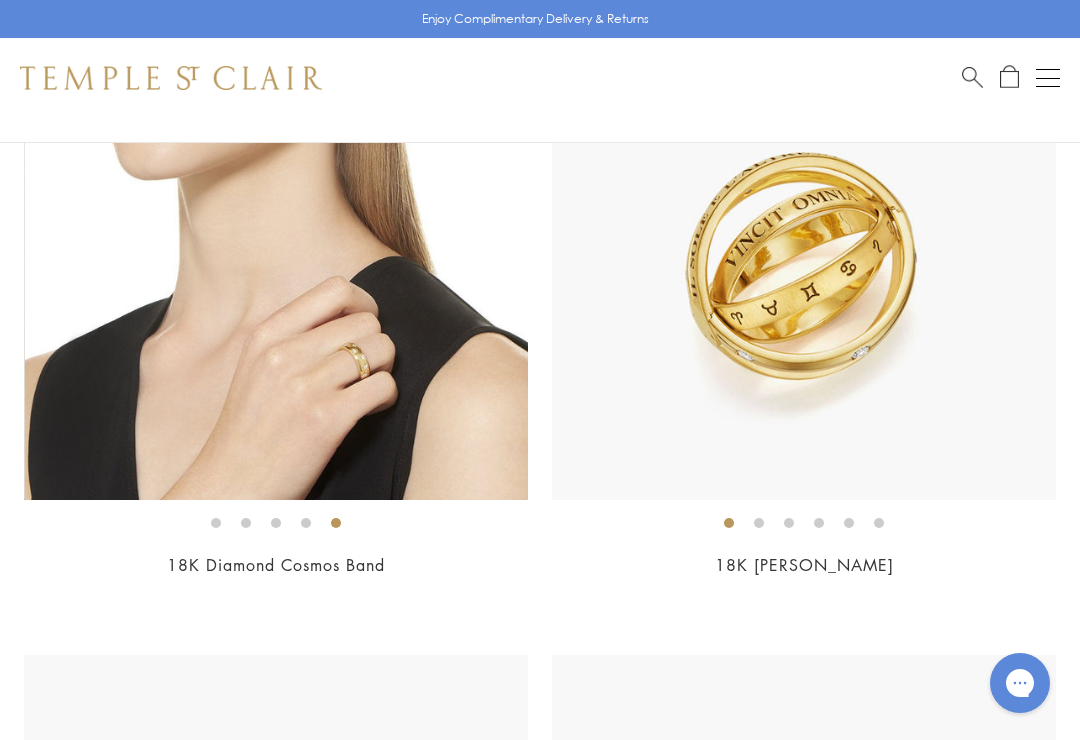 click at bounding box center [277, 248] 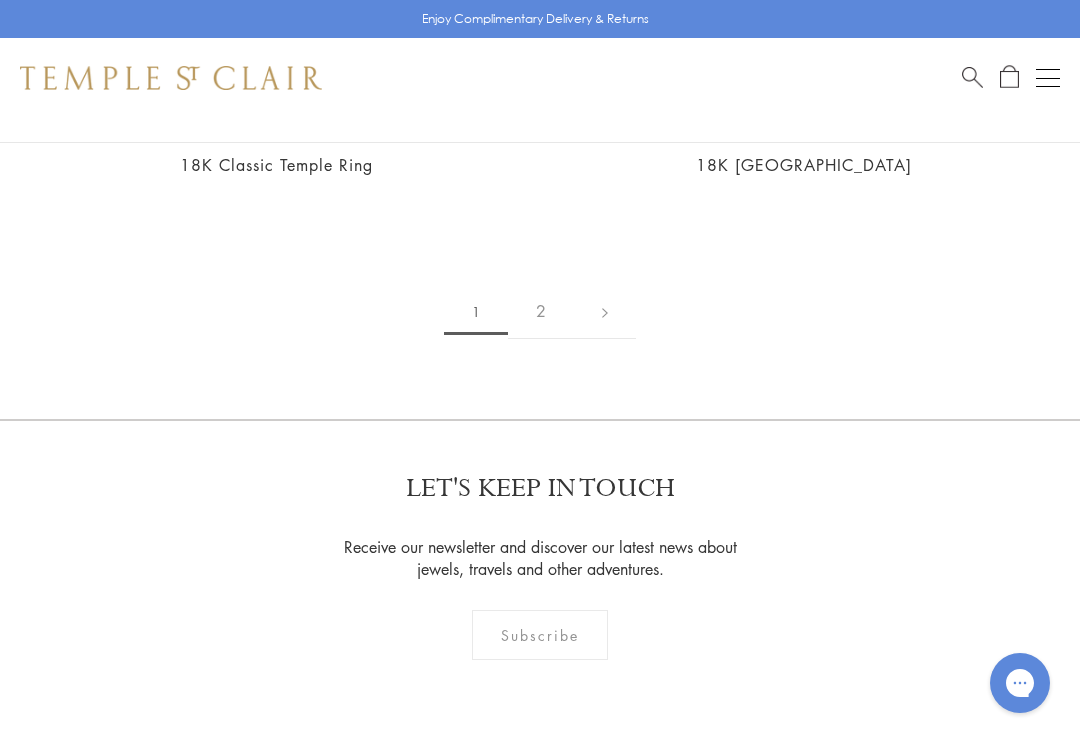 scroll, scrollTop: 15957, scrollLeft: 0, axis: vertical 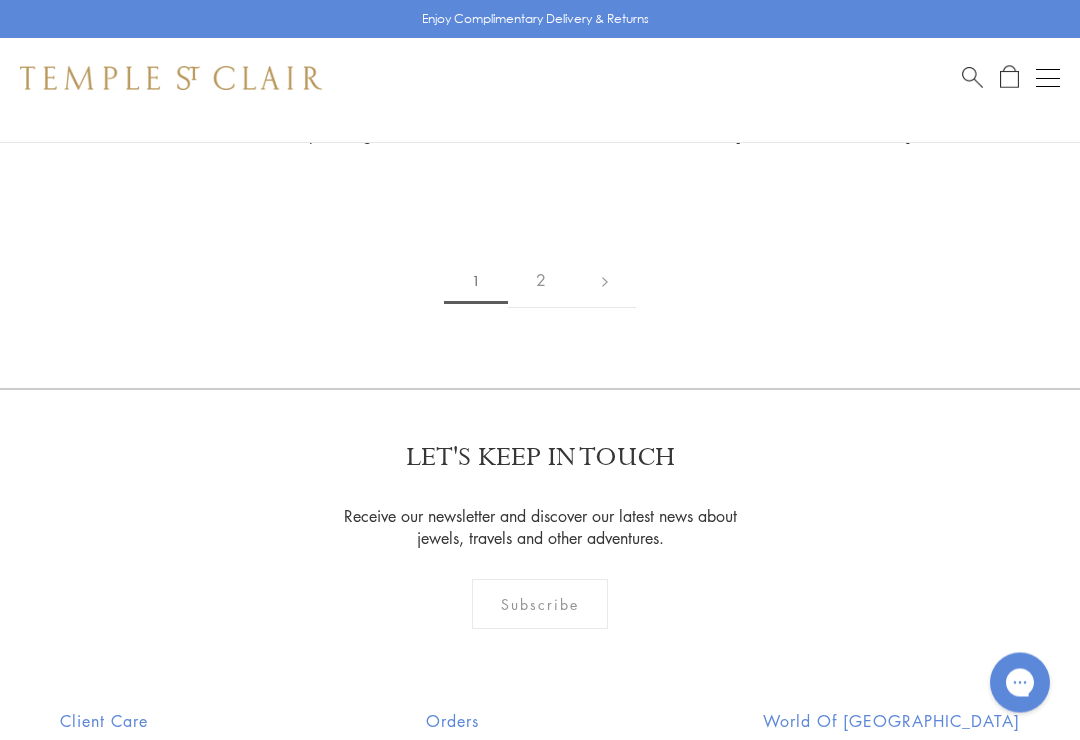 click on "2" at bounding box center (541, 281) 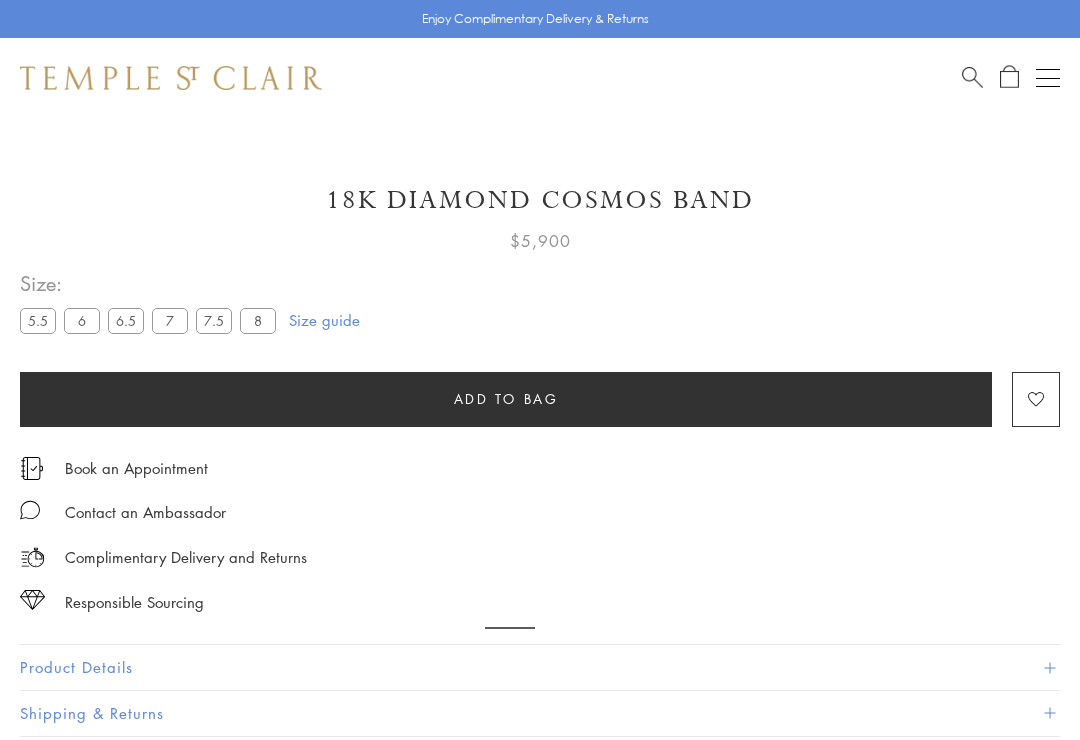 scroll, scrollTop: 80, scrollLeft: 0, axis: vertical 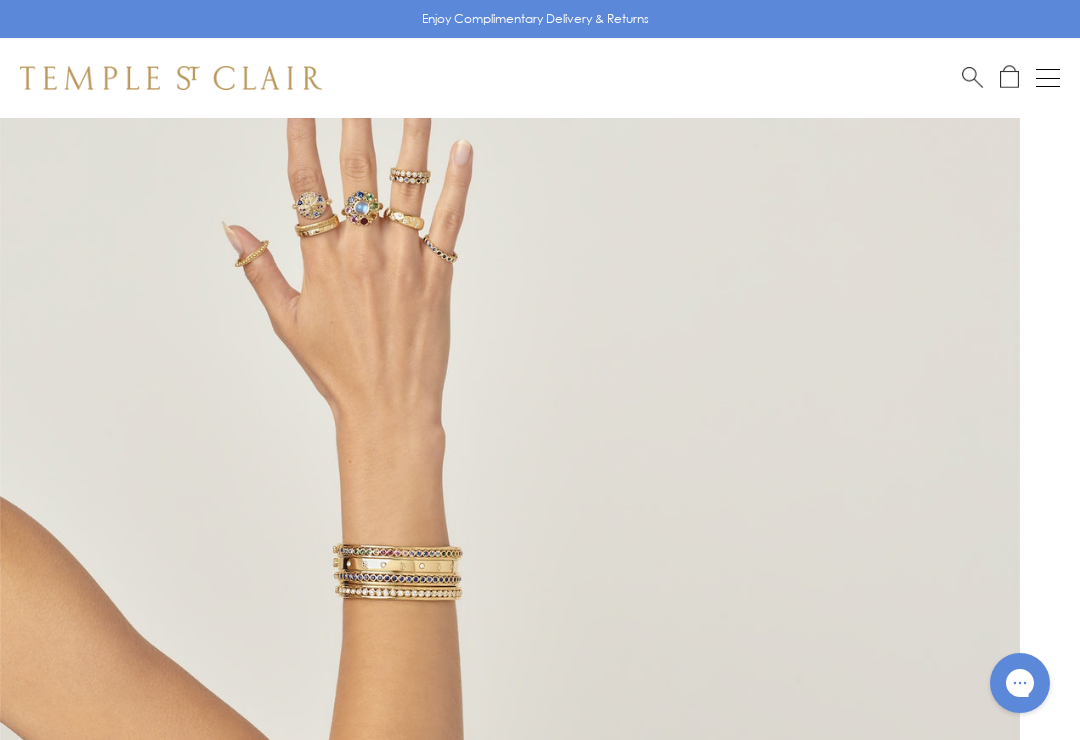 click at bounding box center [510, 509] 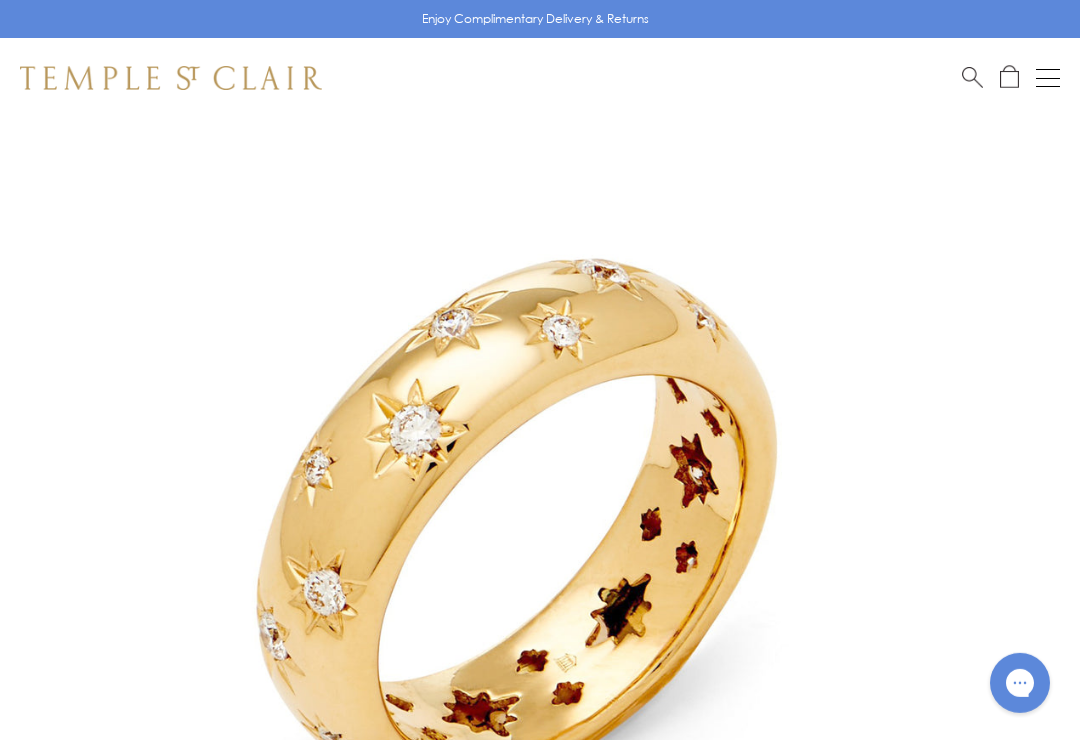 scroll, scrollTop: 0, scrollLeft: 0, axis: both 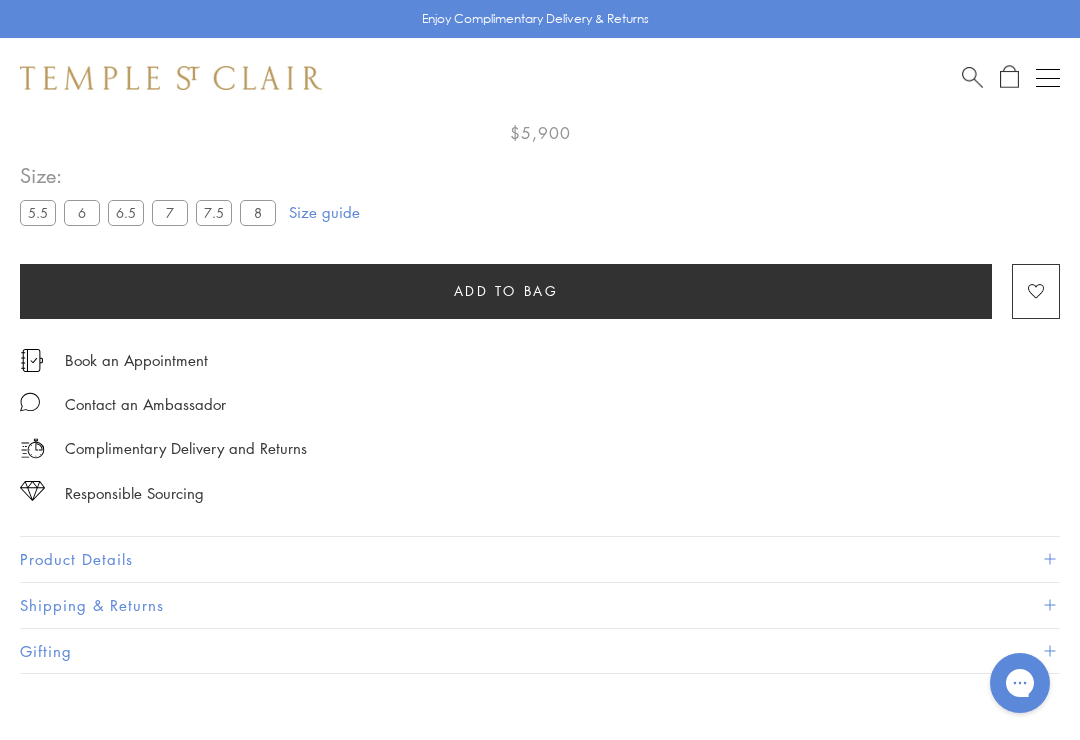 click on "7.5" at bounding box center [214, 212] 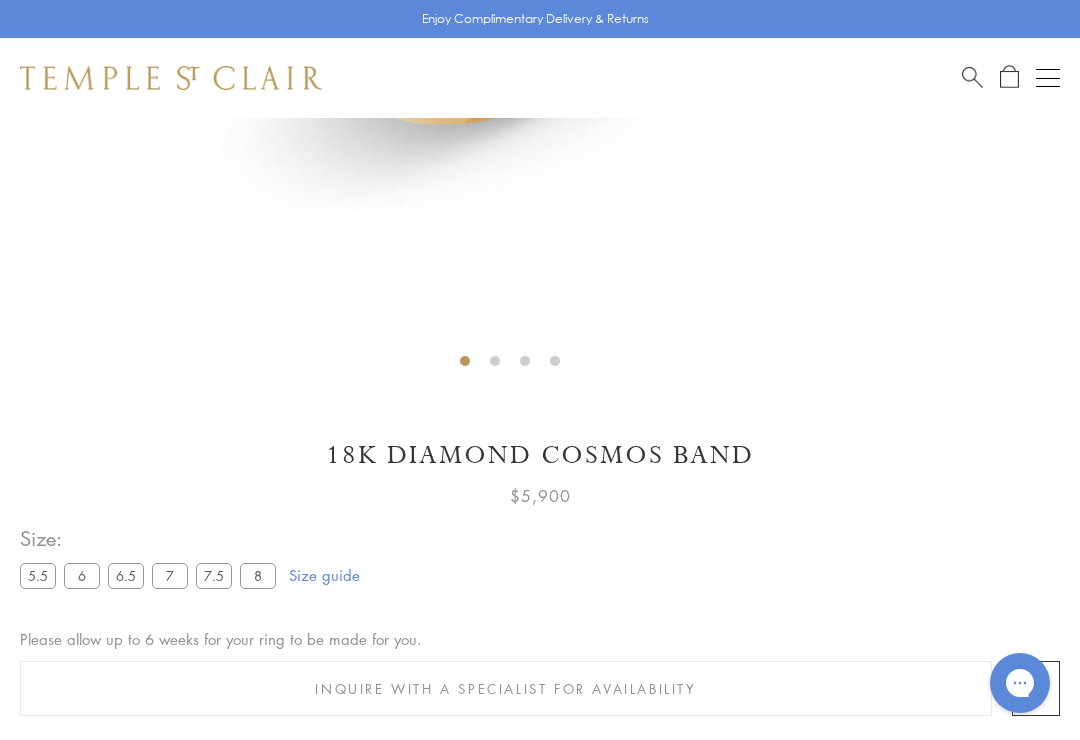 scroll, scrollTop: 739, scrollLeft: 0, axis: vertical 